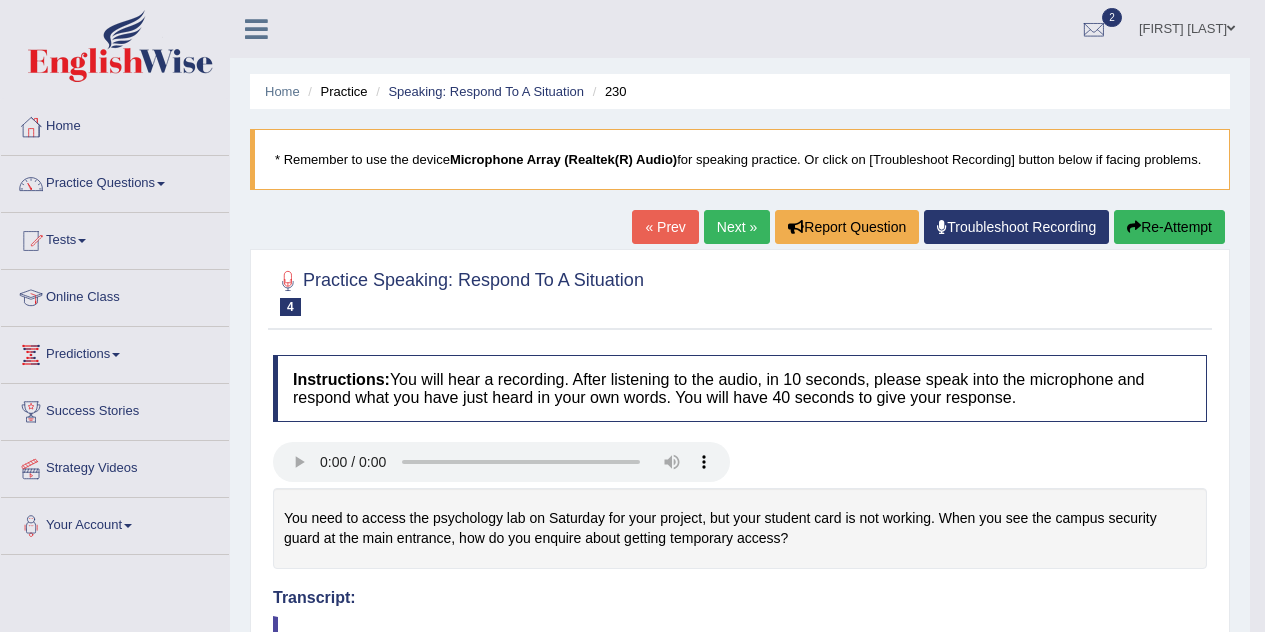 scroll, scrollTop: 142, scrollLeft: 0, axis: vertical 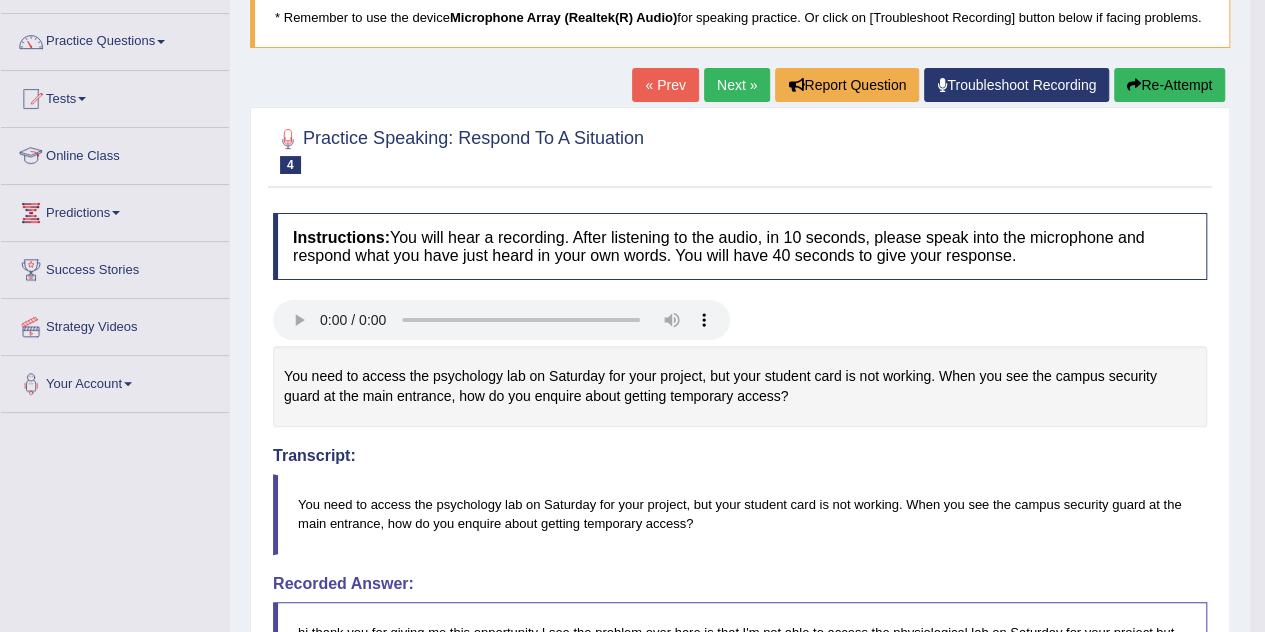 click on "Online Class" at bounding box center (115, 153) 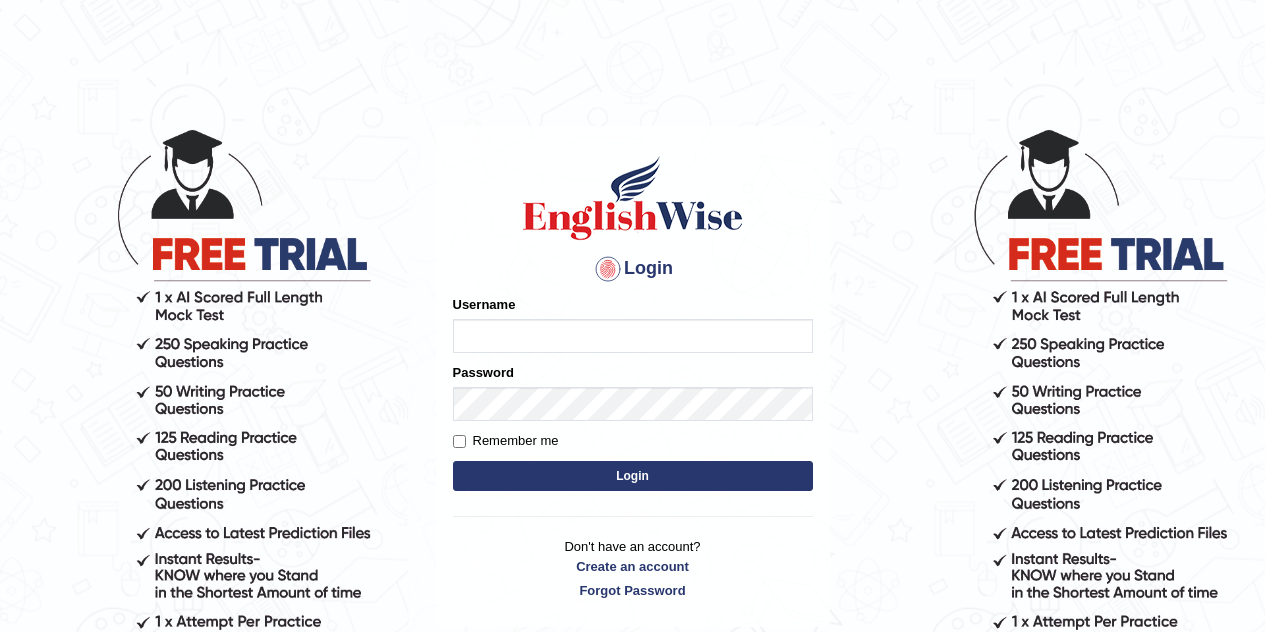 scroll, scrollTop: 0, scrollLeft: 0, axis: both 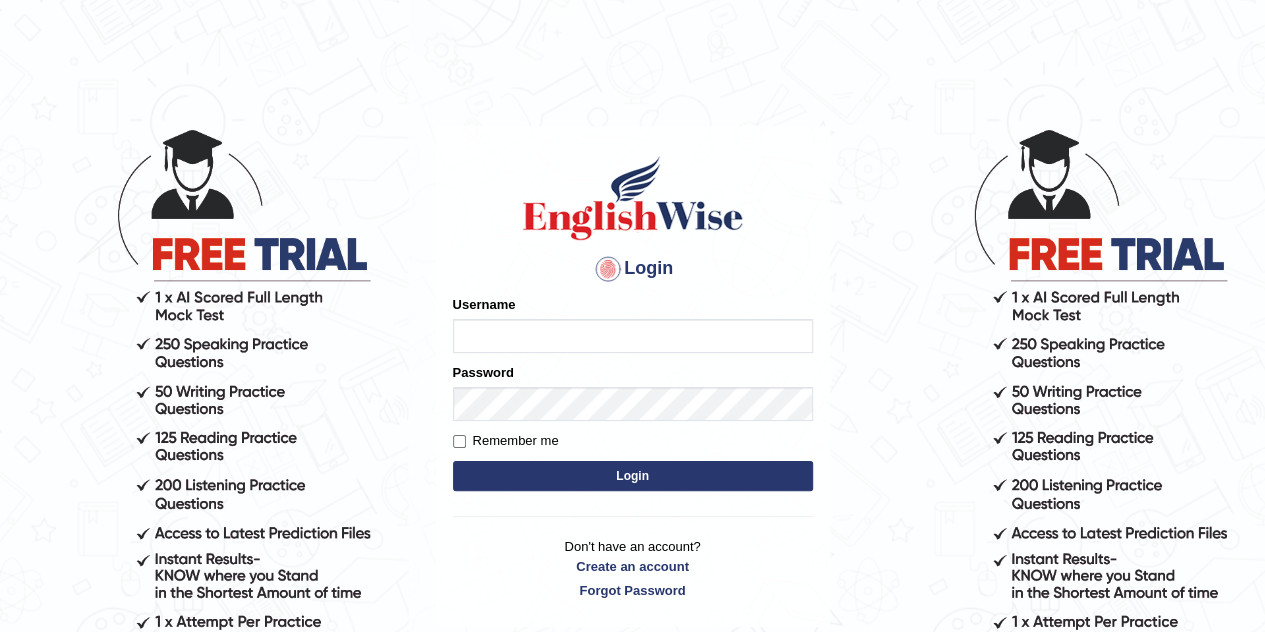 type on "[FIRST]_[LAST]" 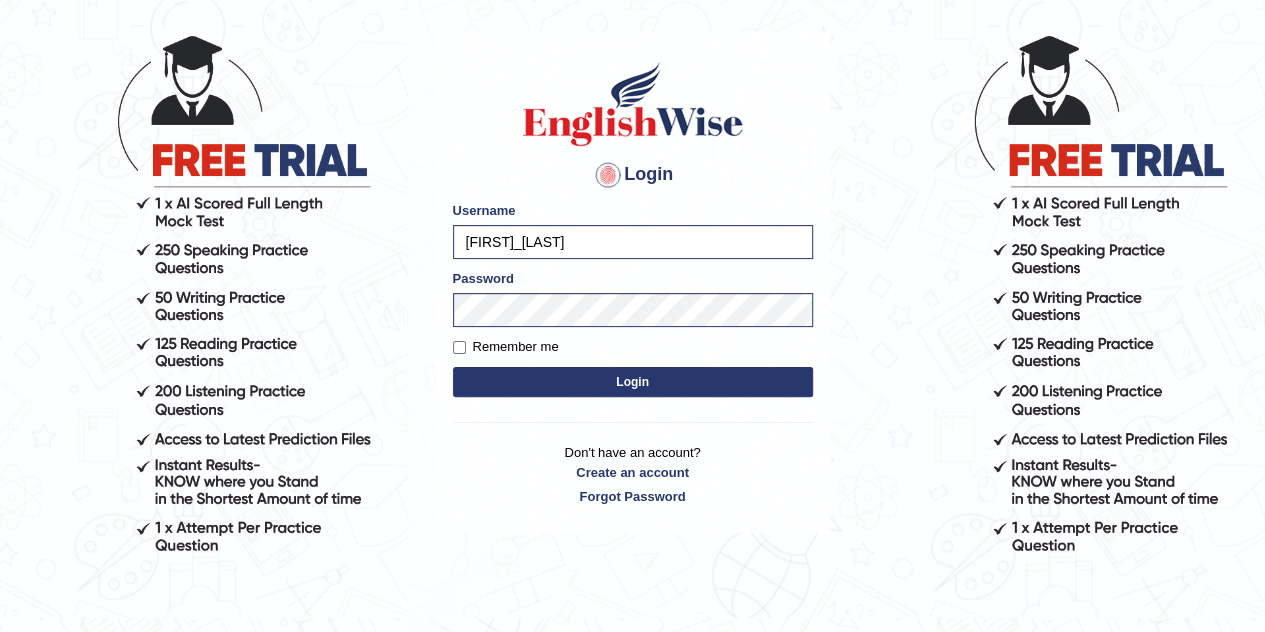 scroll, scrollTop: 171, scrollLeft: 0, axis: vertical 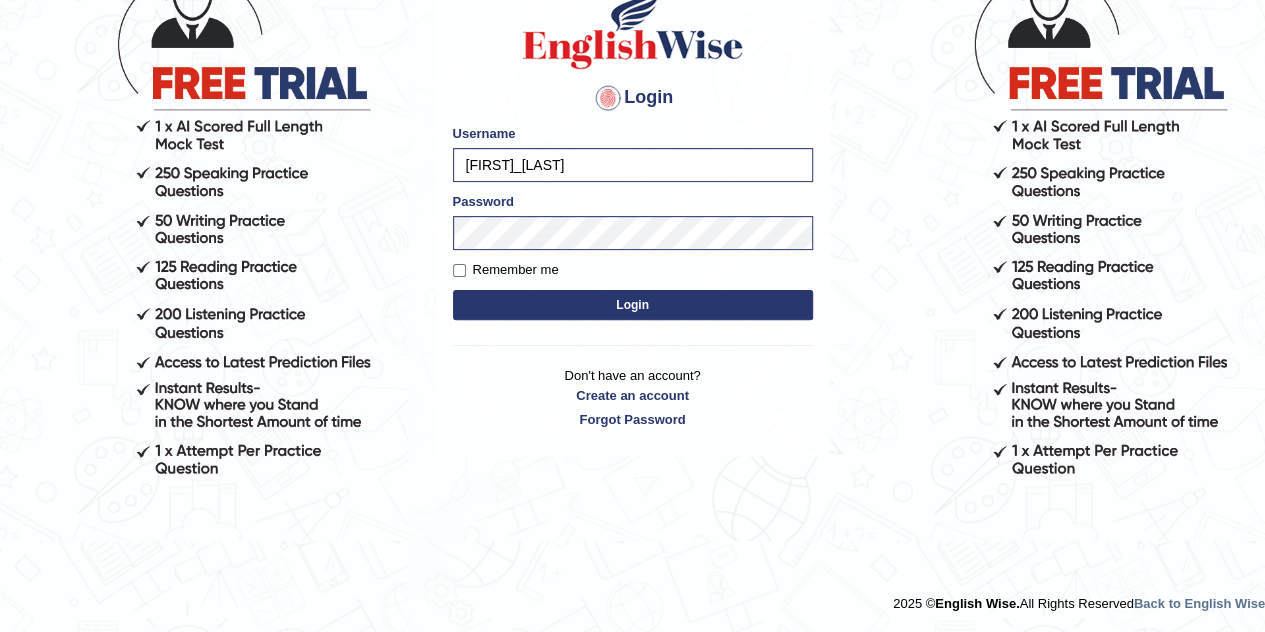 click on "Login" at bounding box center [633, 305] 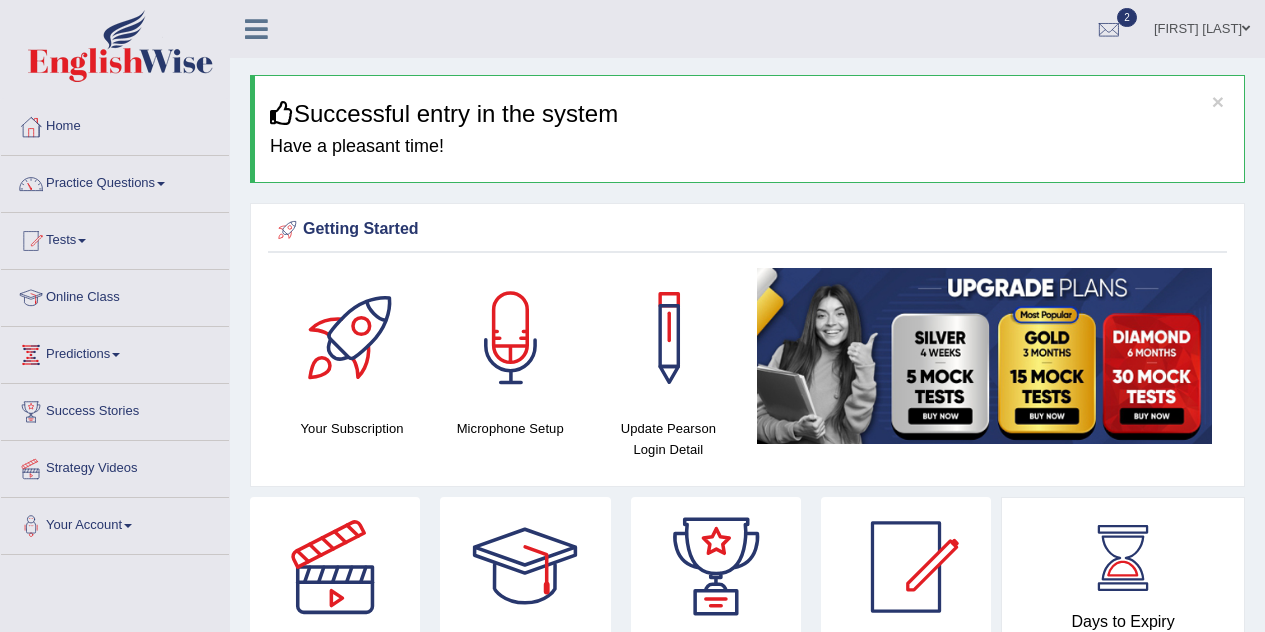 scroll, scrollTop: 0, scrollLeft: 0, axis: both 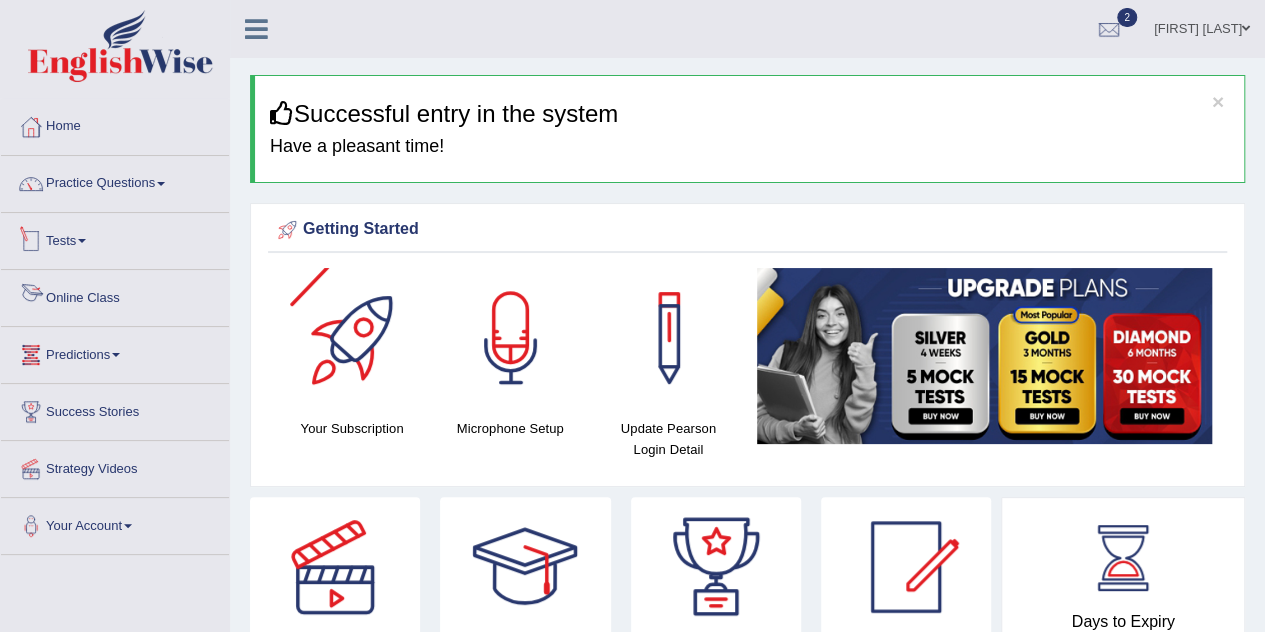 click on "Online Class" at bounding box center [115, 295] 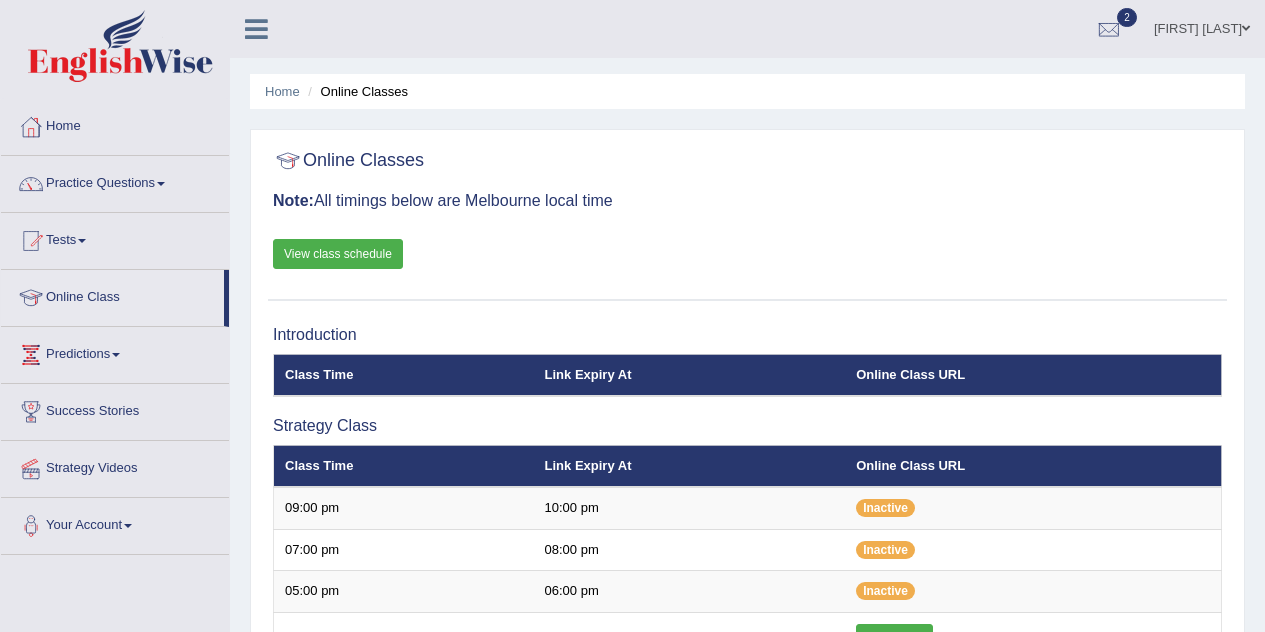 scroll, scrollTop: 0, scrollLeft: 0, axis: both 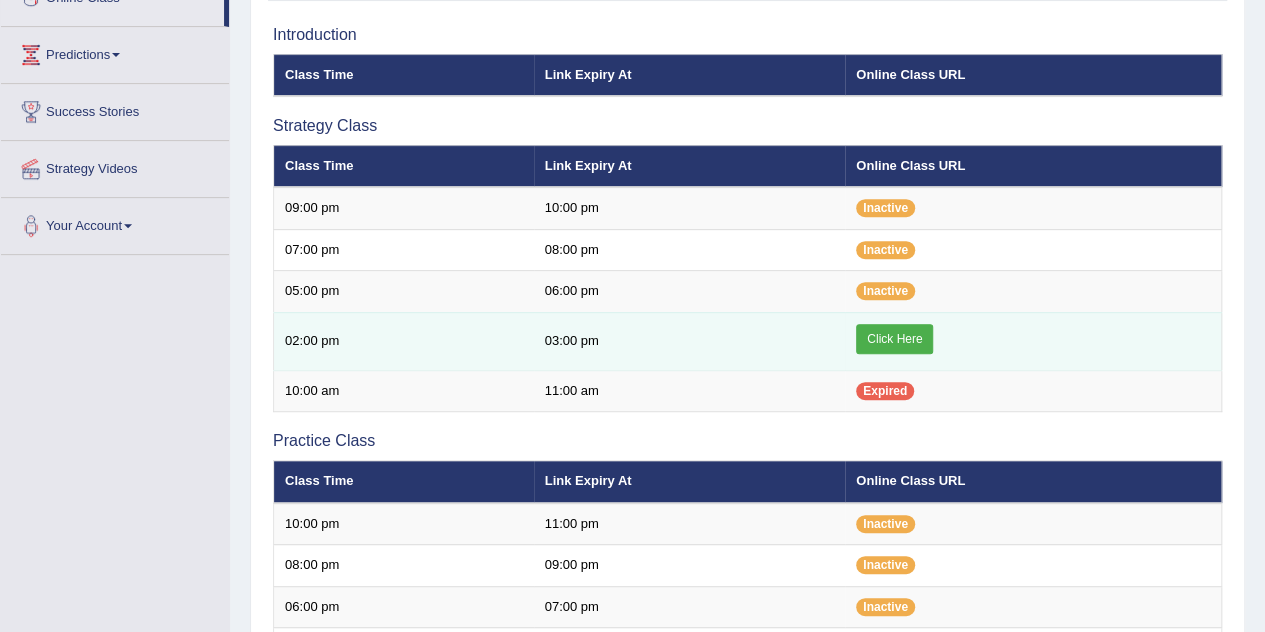 click on "Click Here" at bounding box center (894, 339) 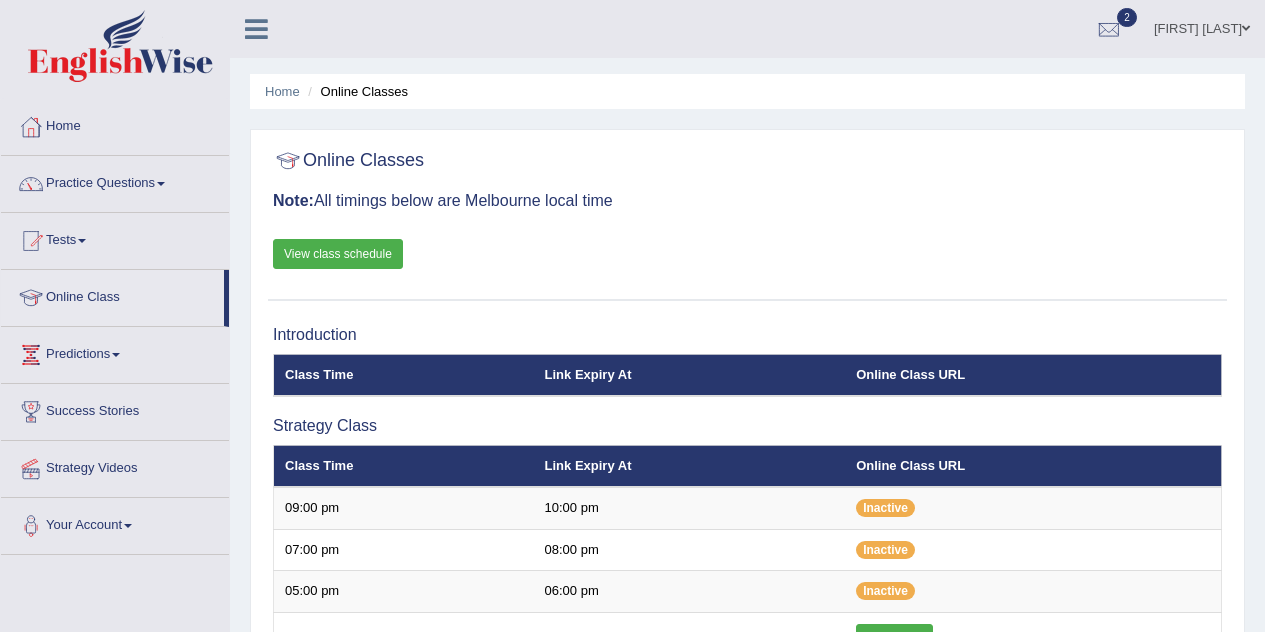 scroll, scrollTop: 300, scrollLeft: 0, axis: vertical 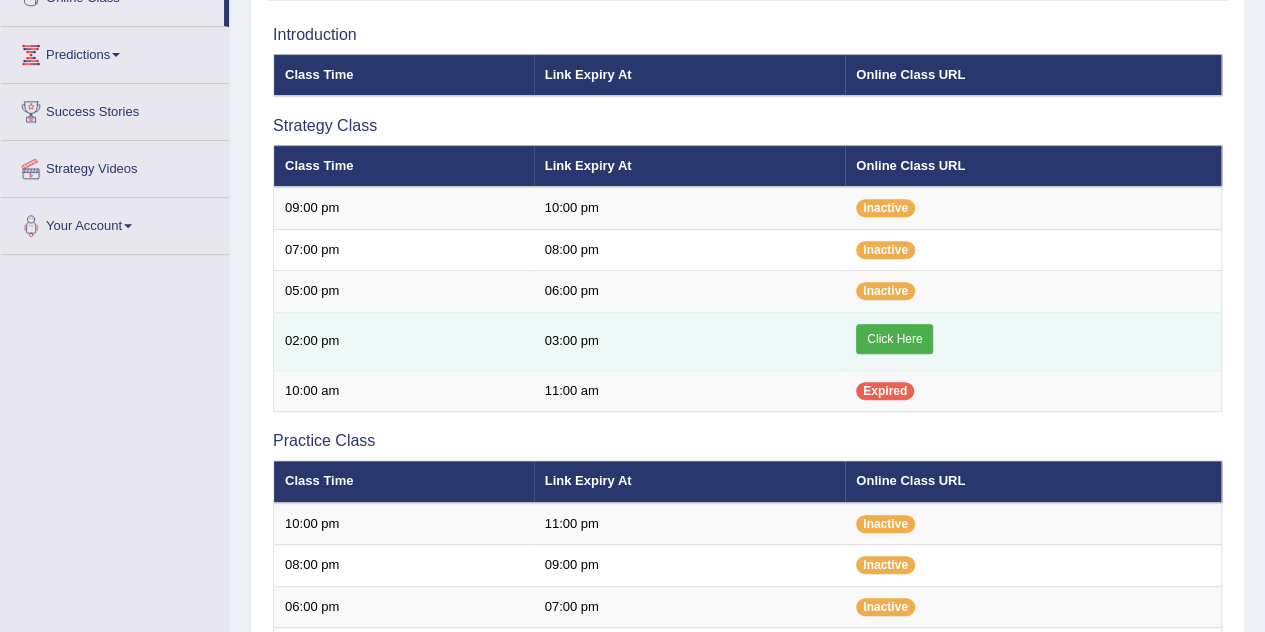 click on "Click Here" at bounding box center (894, 339) 